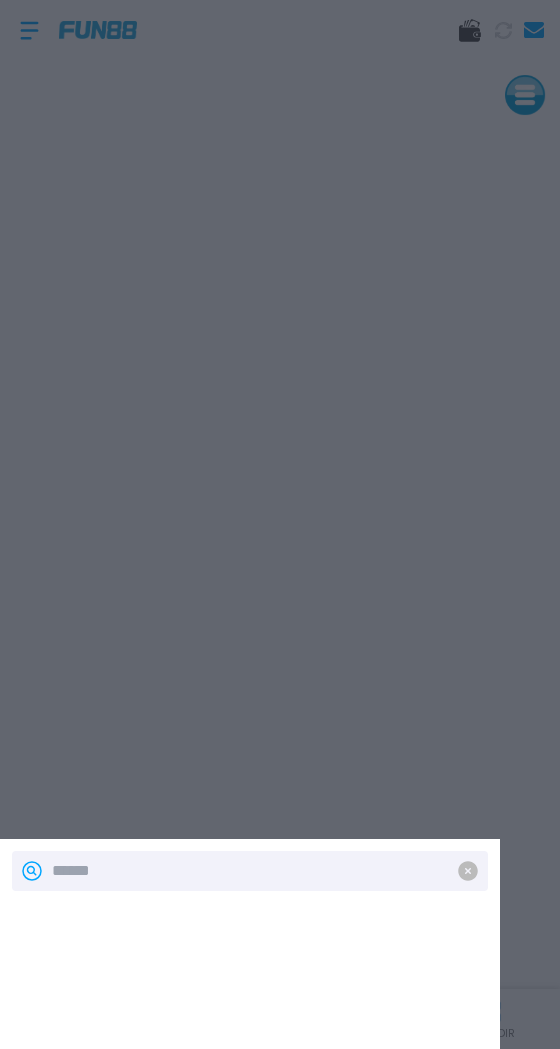 scroll, scrollTop: 0, scrollLeft: 0, axis: both 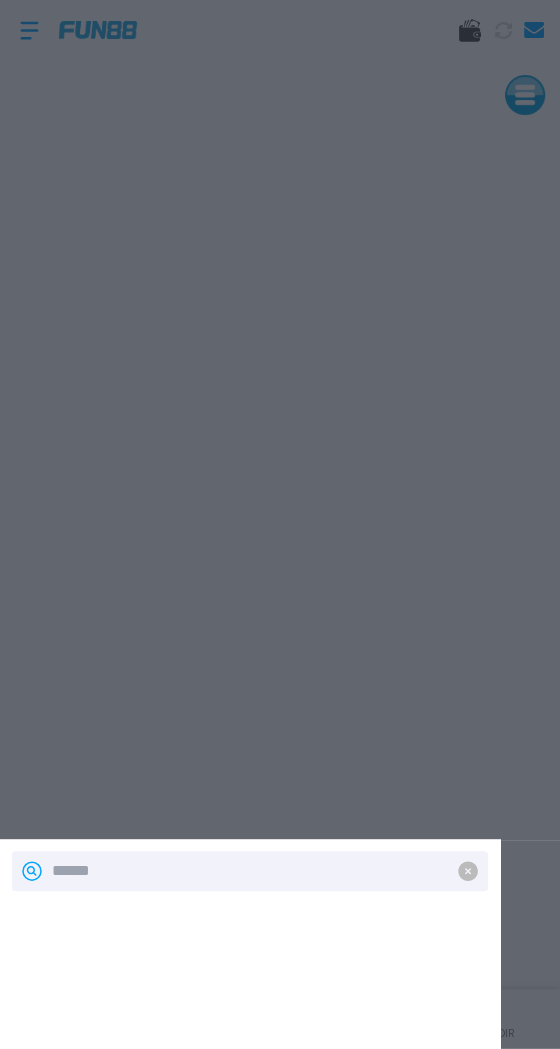 click at bounding box center [280, 524] 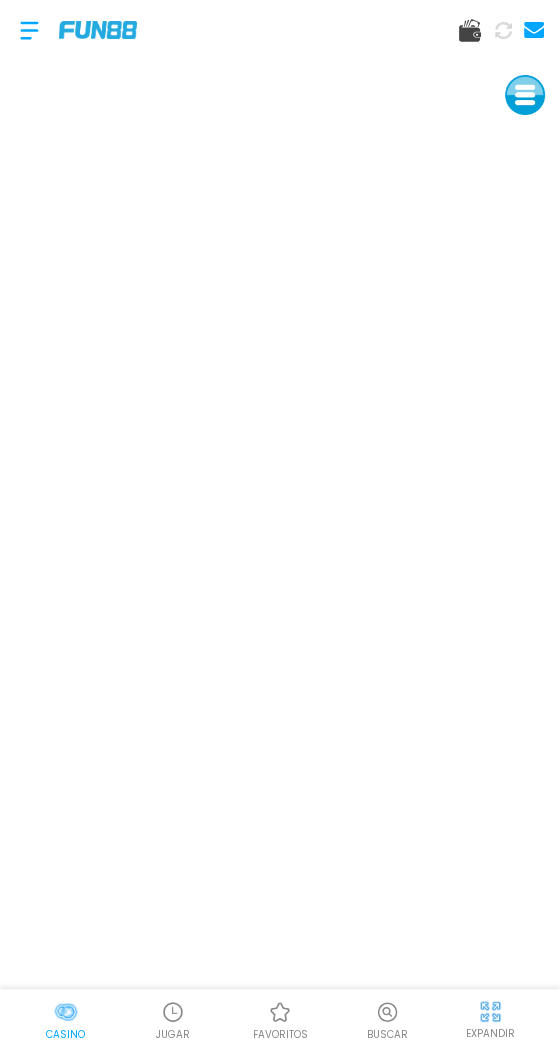click at bounding box center [173, 1012] 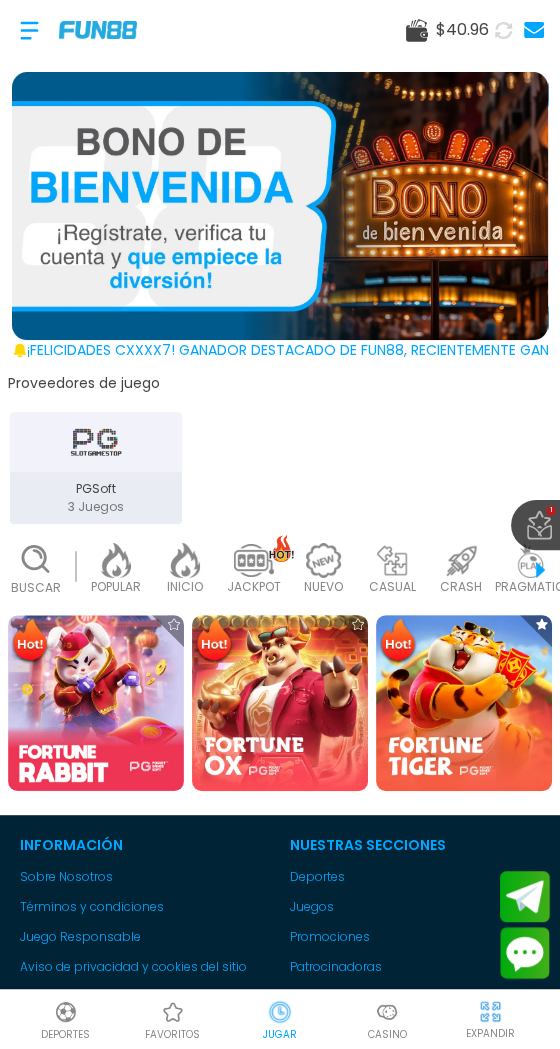 click at bounding box center (280, 703) 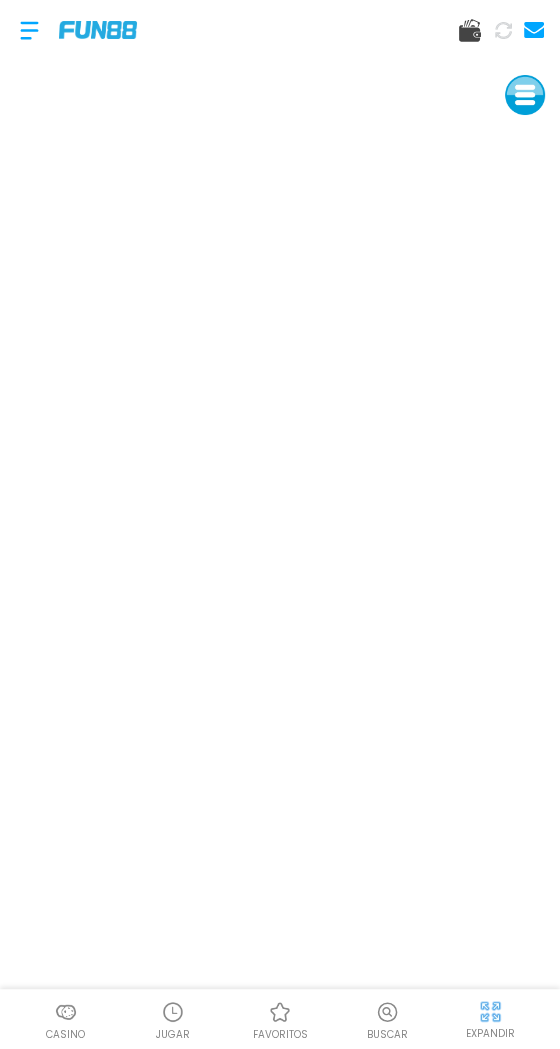 click on "EXPANDIR" at bounding box center [490, 1018] 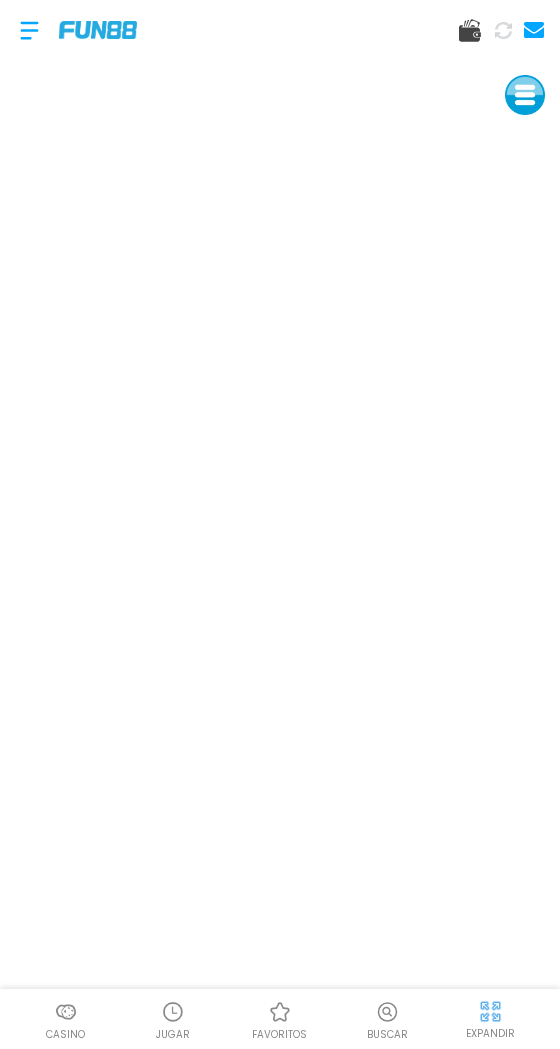 scroll, scrollTop: 0, scrollLeft: 0, axis: both 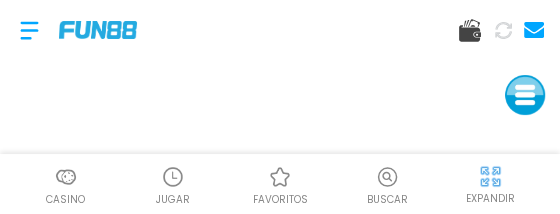 click on "Casino" at bounding box center [65, 184] 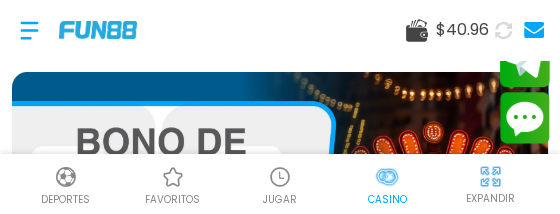 scroll, scrollTop: 0, scrollLeft: 49, axis: horizontal 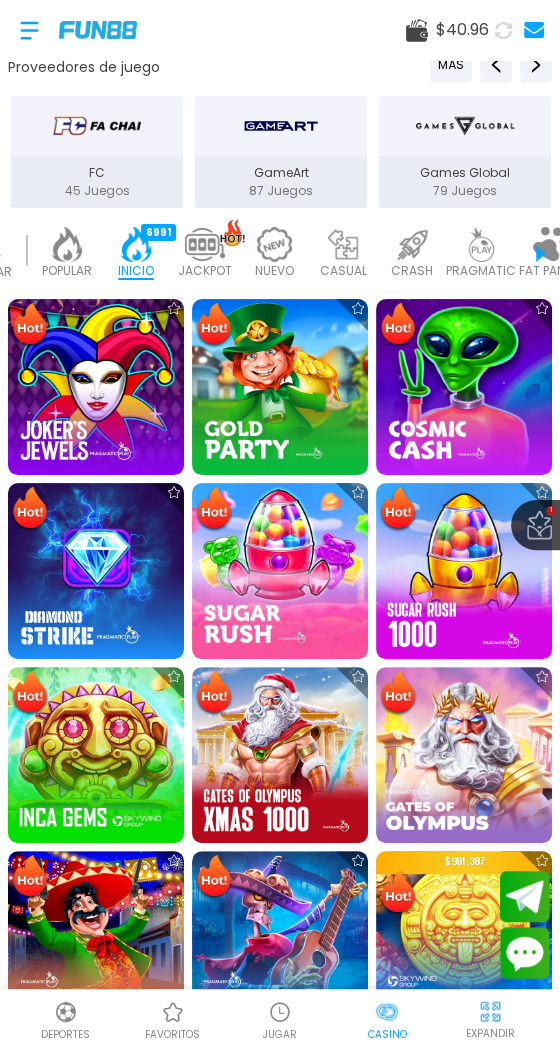 click at bounding box center (280, 571) 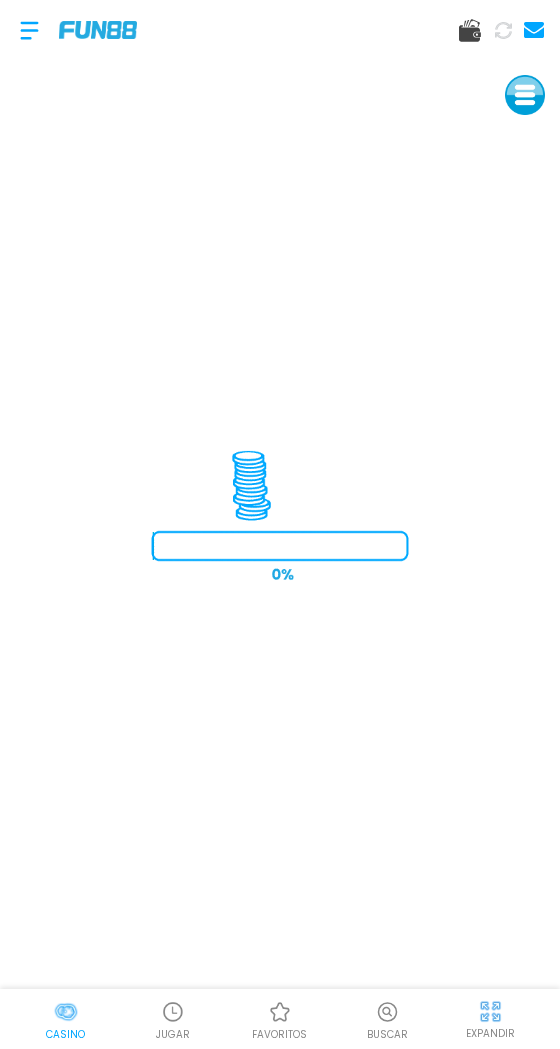 scroll, scrollTop: 0, scrollLeft: 0, axis: both 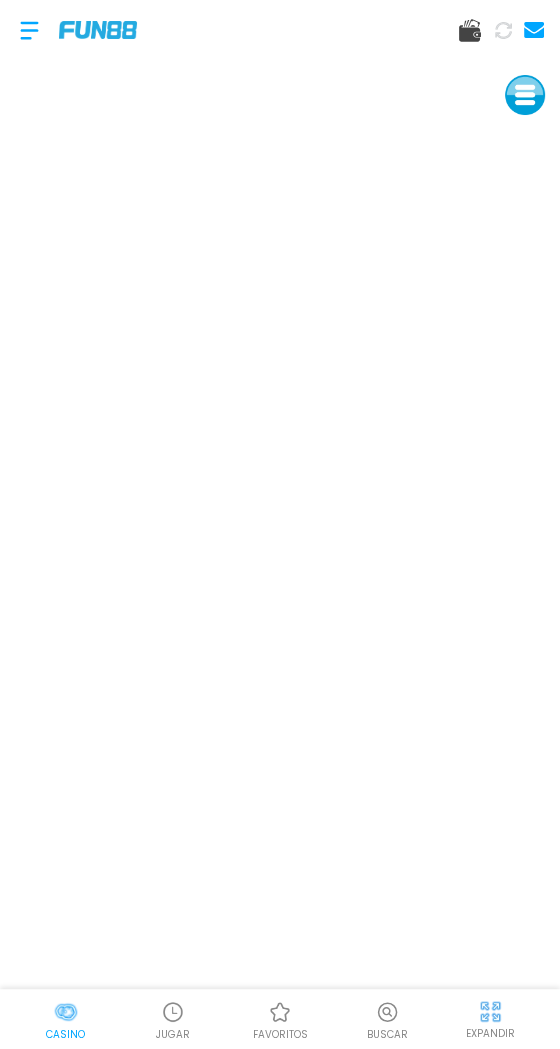click at bounding box center [490, 1011] 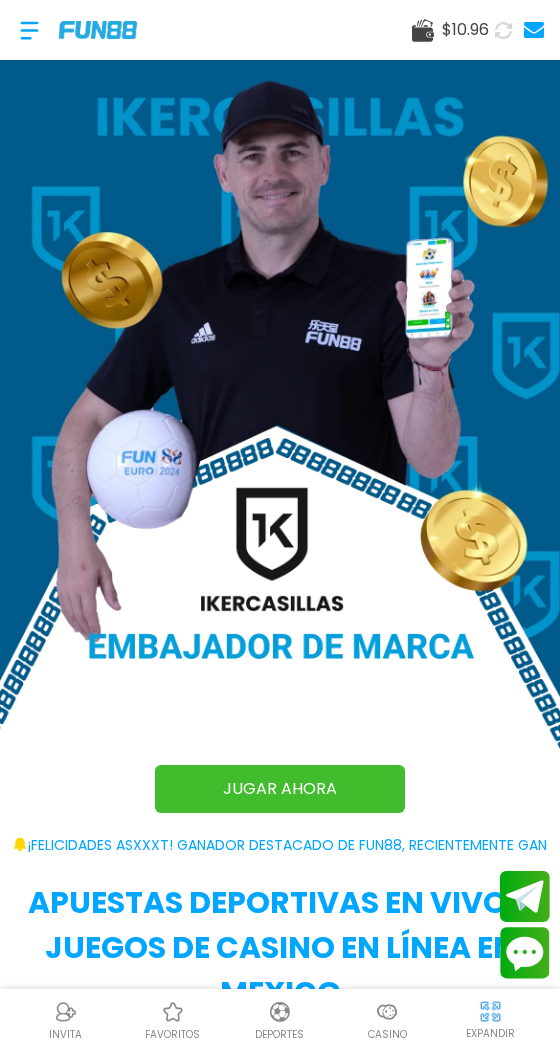 scroll, scrollTop: 0, scrollLeft: 0, axis: both 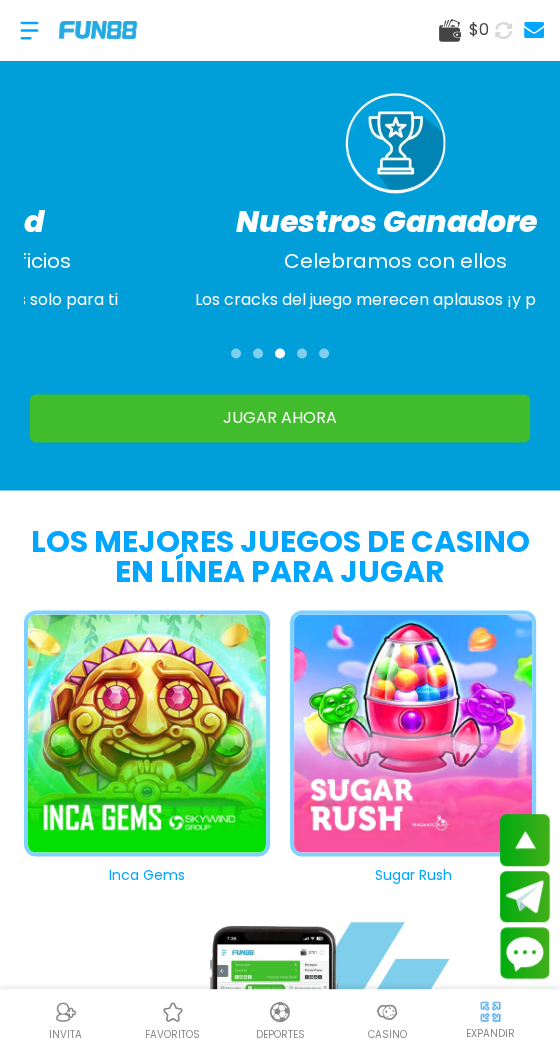click on "$ 0" at bounding box center [479, 30] 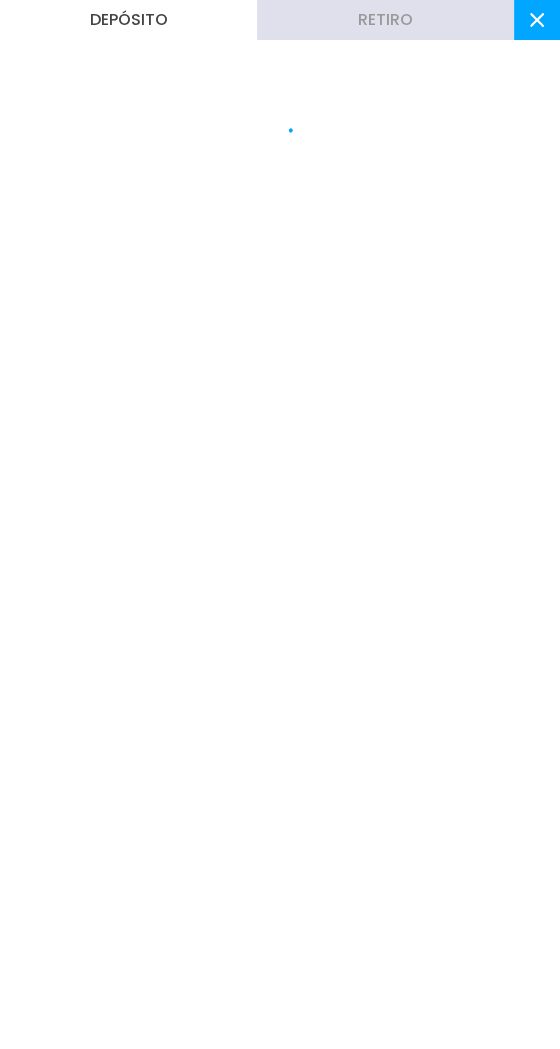 scroll, scrollTop: 0, scrollLeft: 0, axis: both 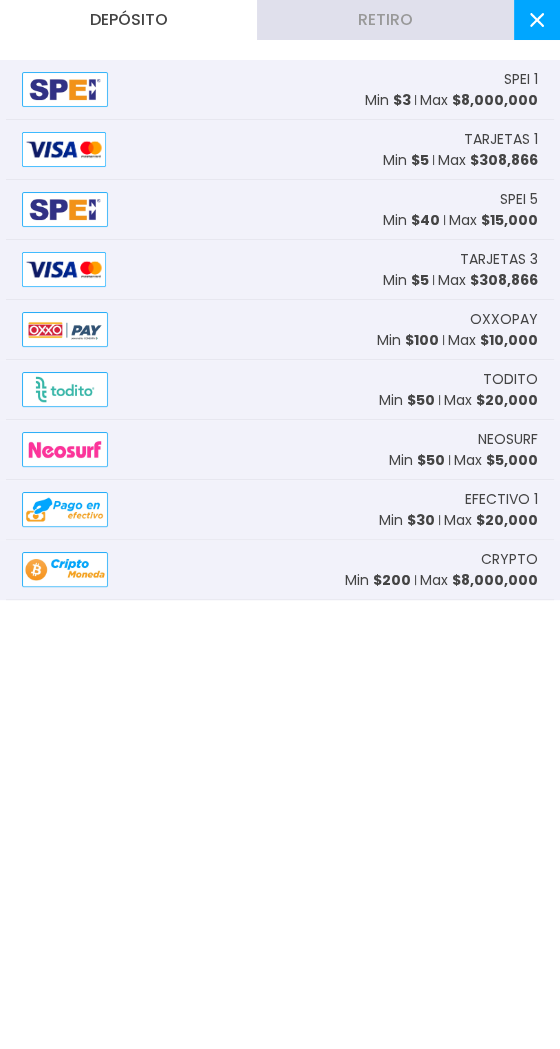 click on "Depósito Retiro SPEI 1 Min   $ 3 Max   $ 8,000,000 TARJETAS 1 Min   $ 5 Max   $ 308,866 SPEI 5 Min   $ 40 Max   $ 15,000 TARJETAS 3 Min   $ 5 Max   $ 308,866 OXXOPAY Min   $ 100 Max   $ 10,000 TODITO Min   $ 50 Max   $ 20,000 NEOSURF Min   $ 50 Max   $ 5,000 EFECTIVO 1 Min   $ 30 Max   $ 20,000 CRYPTO Min   $ 200 Max   $ 8,000,000" at bounding box center [280, 524] 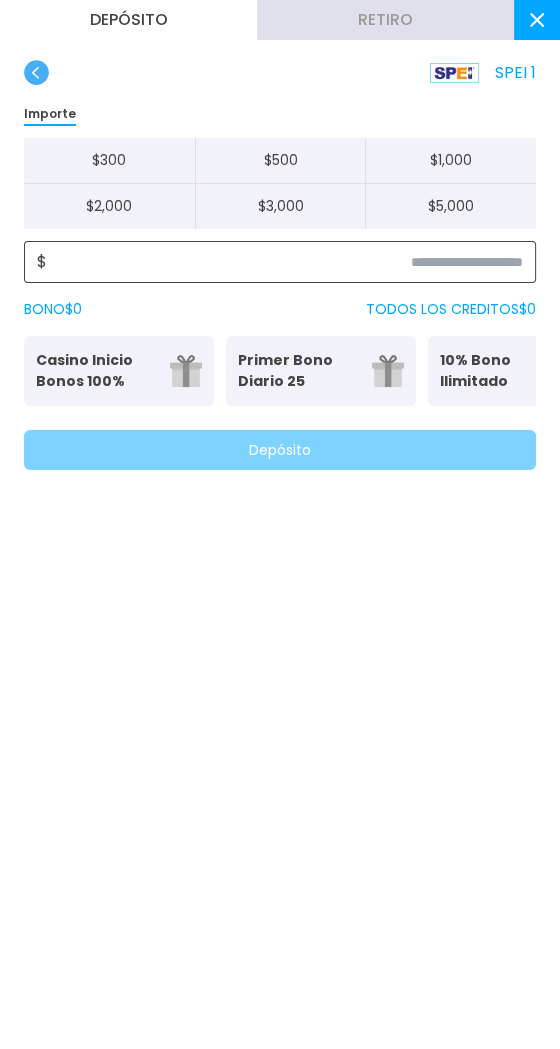 click at bounding box center (285, 262) 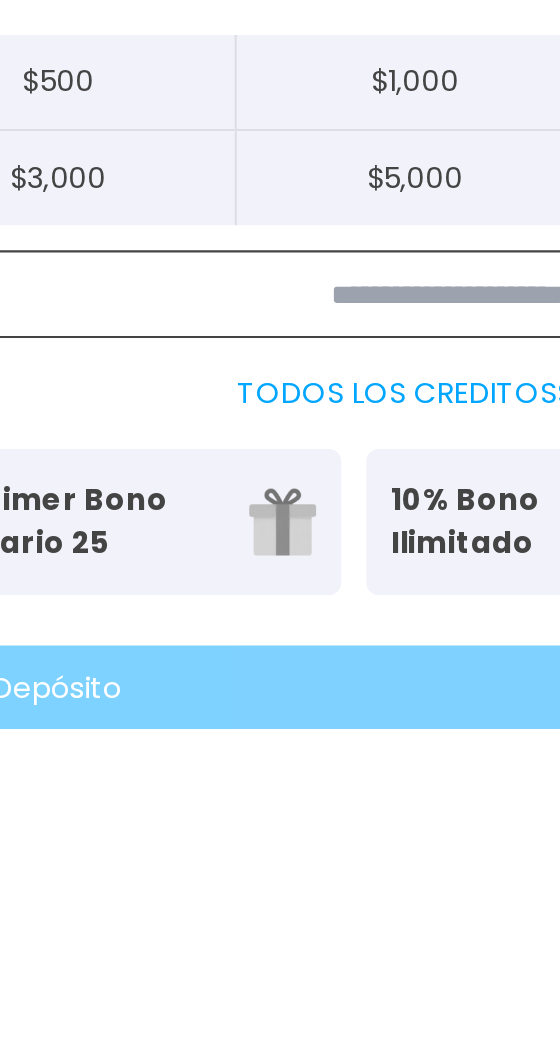 scroll, scrollTop: 28, scrollLeft: 0, axis: vertical 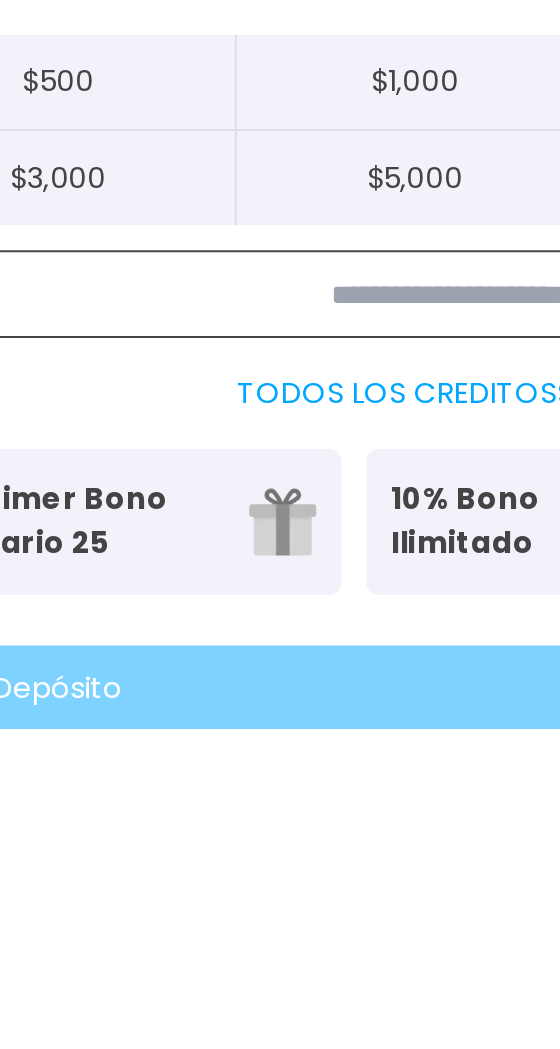 click at bounding box center (285, 262) 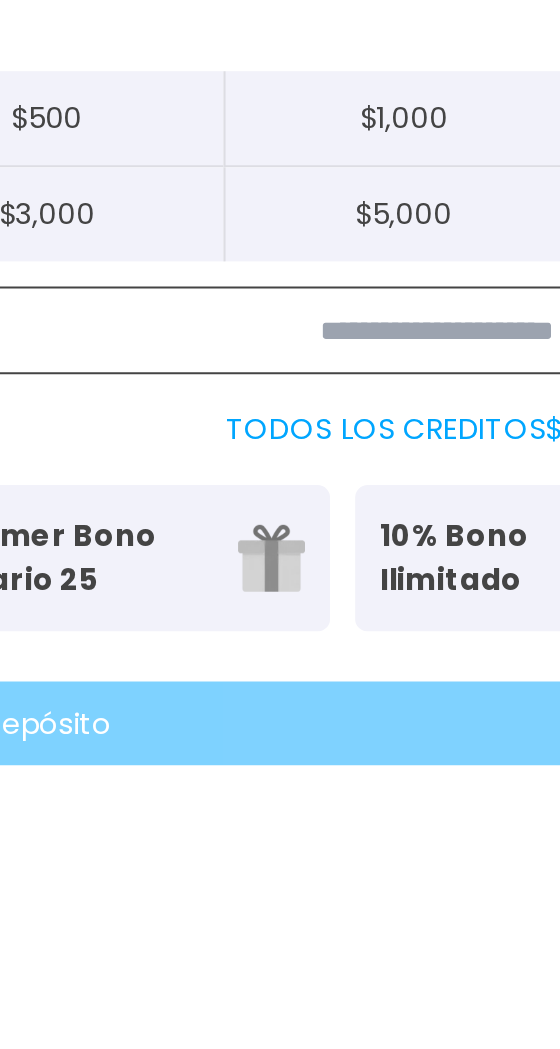click at bounding box center [285, 262] 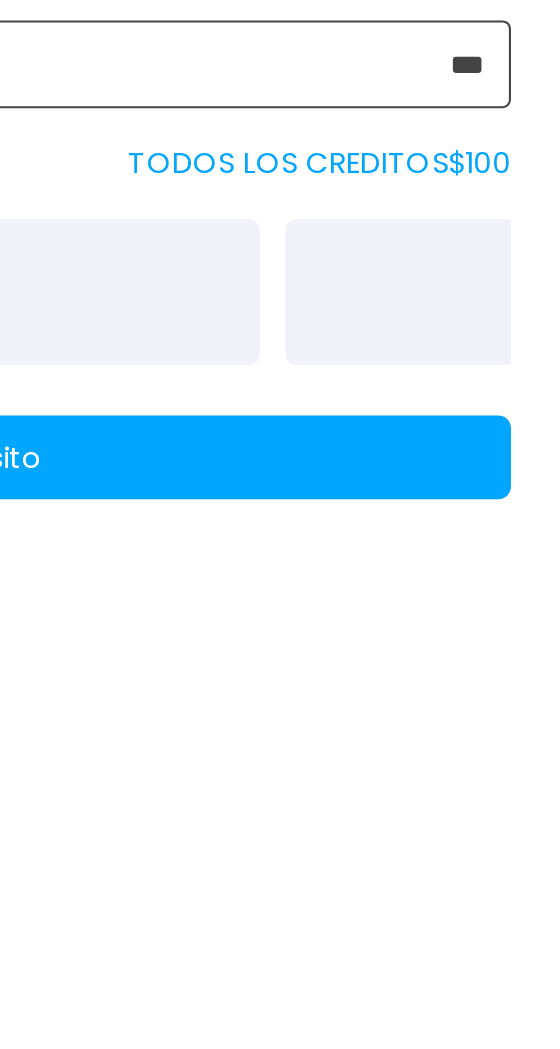 scroll, scrollTop: 28, scrollLeft: 0, axis: vertical 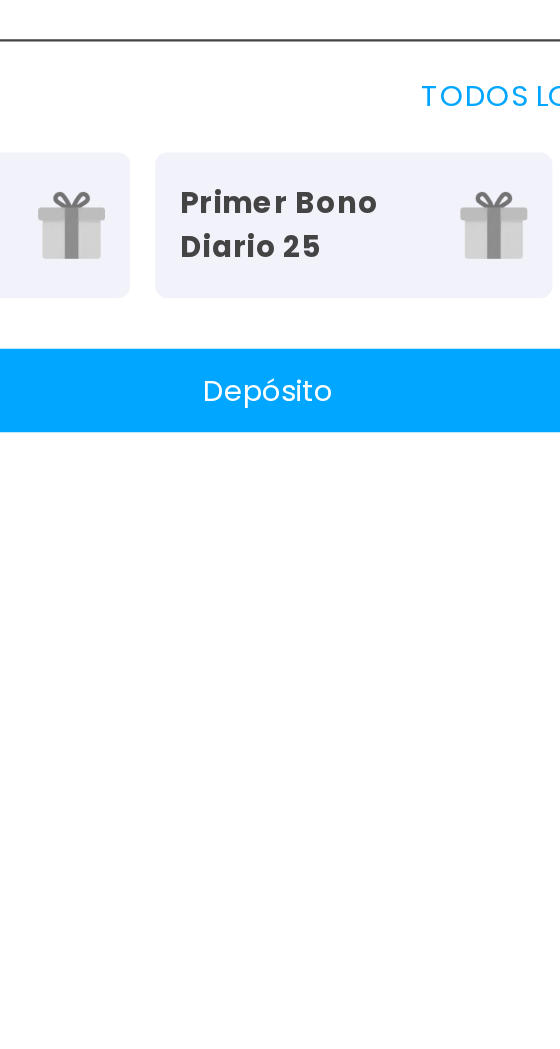 type on "***" 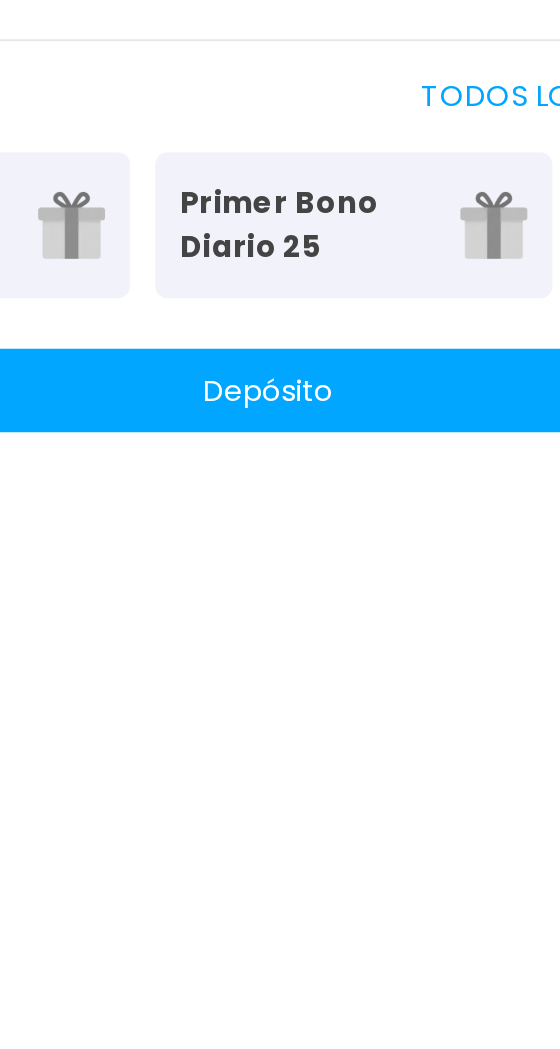 click on "Depósito" at bounding box center [280, 450] 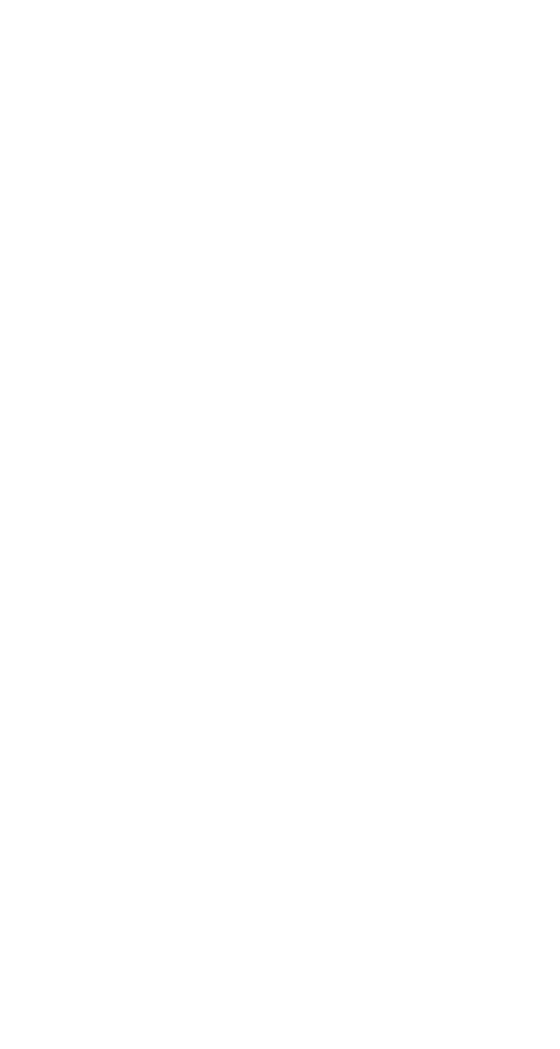 scroll, scrollTop: 28, scrollLeft: 0, axis: vertical 